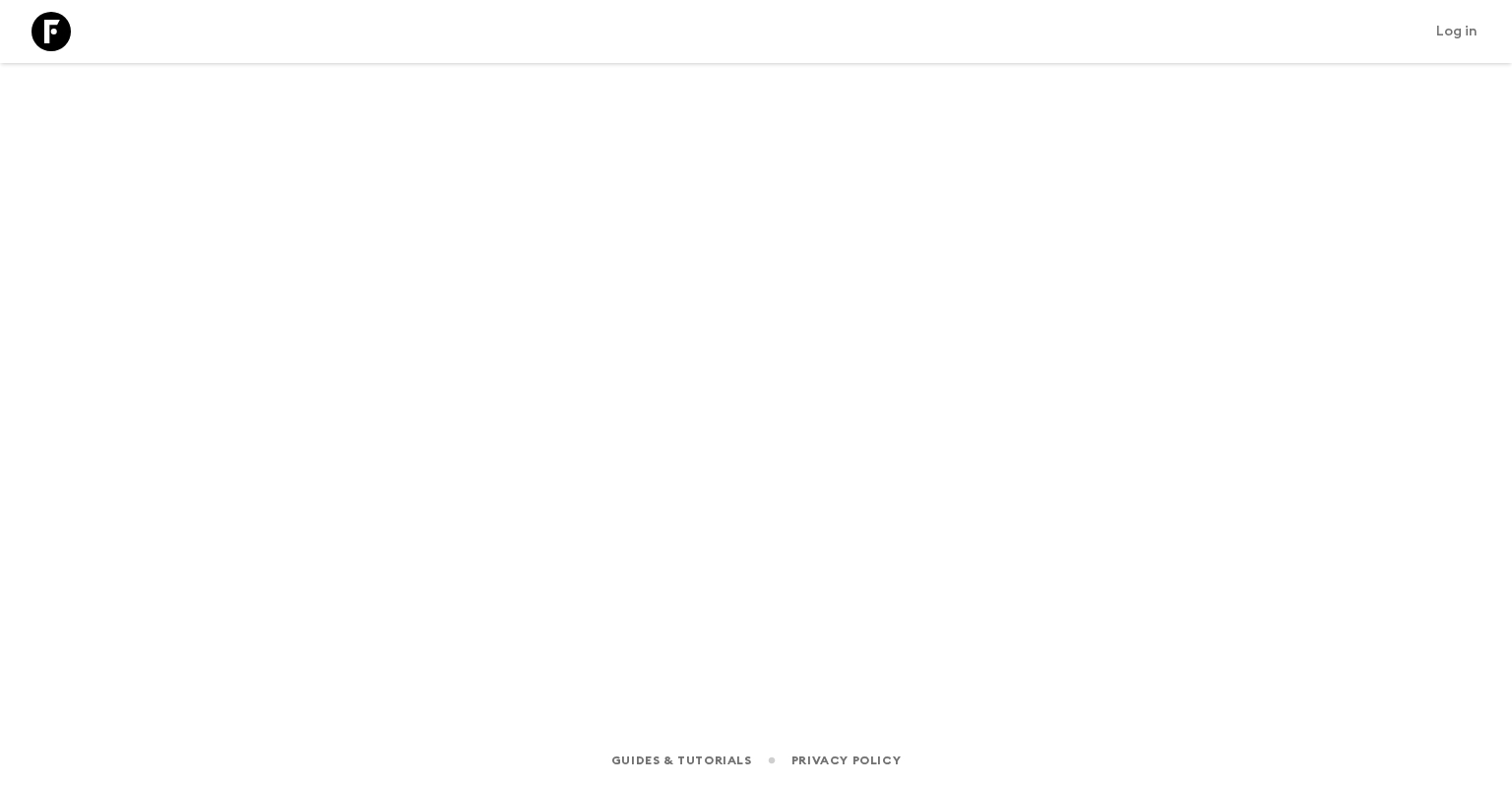 scroll, scrollTop: 0, scrollLeft: 0, axis: both 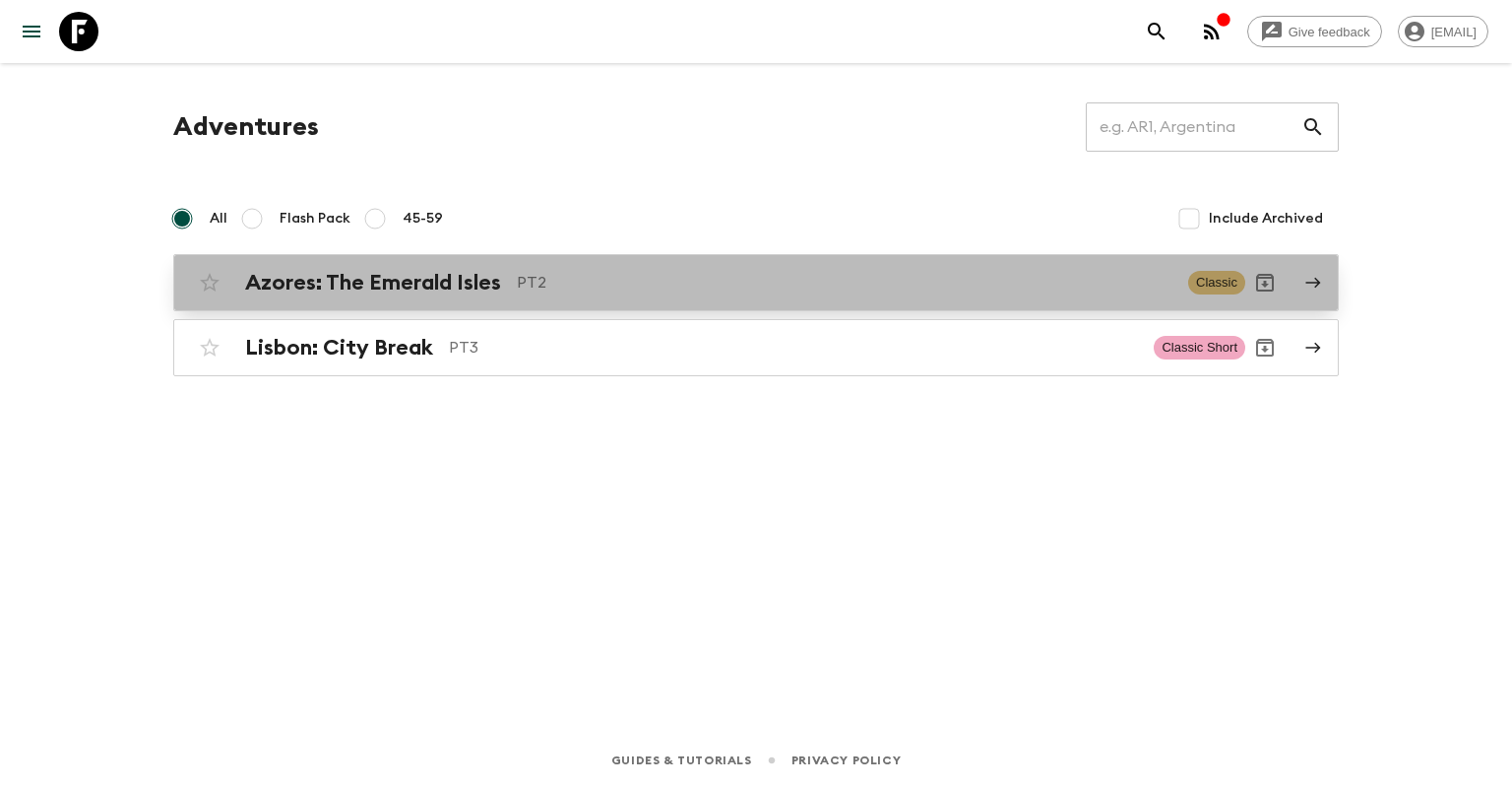 click on "Azores: The Emerald Isles" at bounding box center (373, 283) 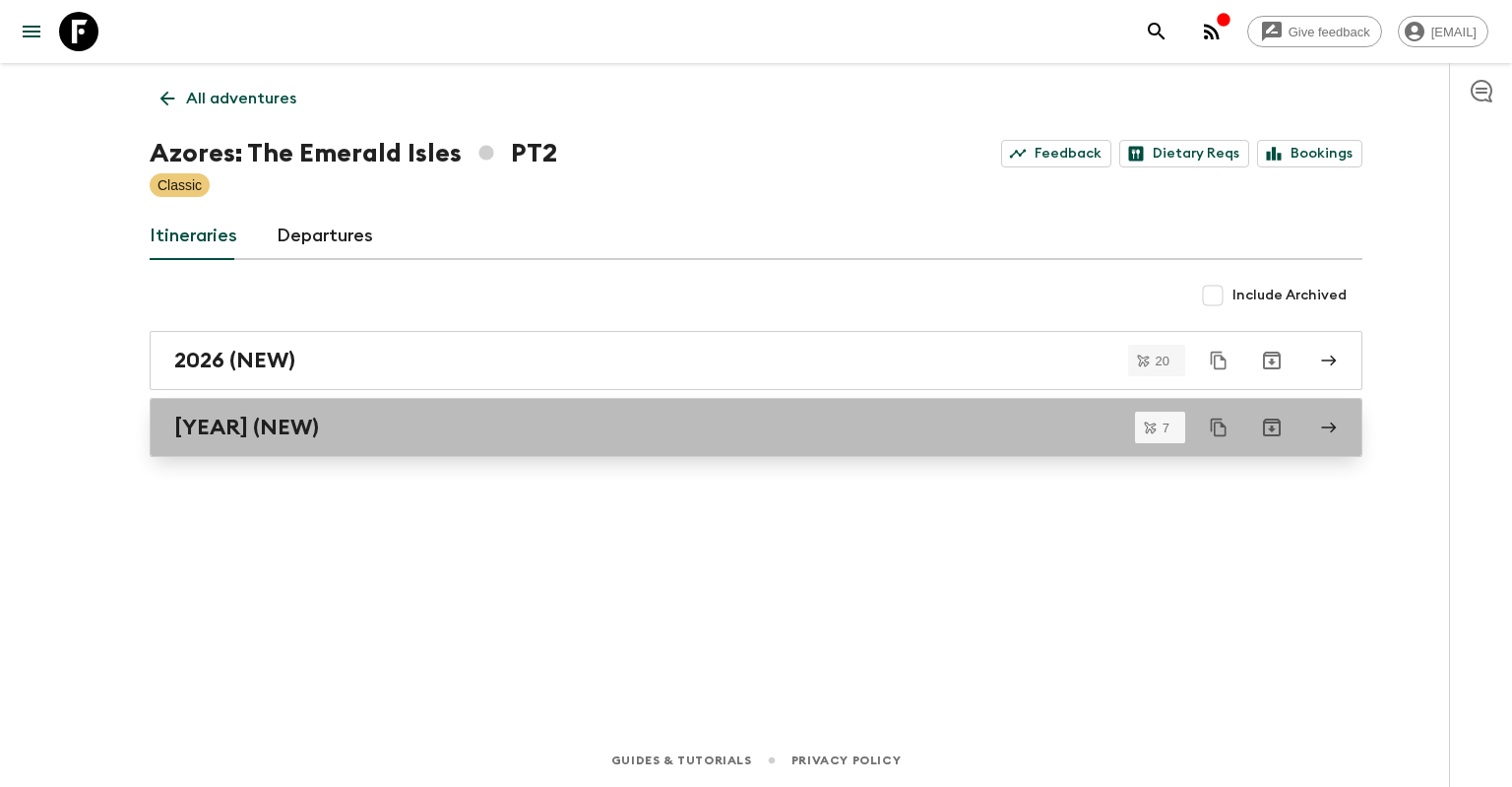 click on "[YEAR] (NEW)" at bounding box center (756, 427) 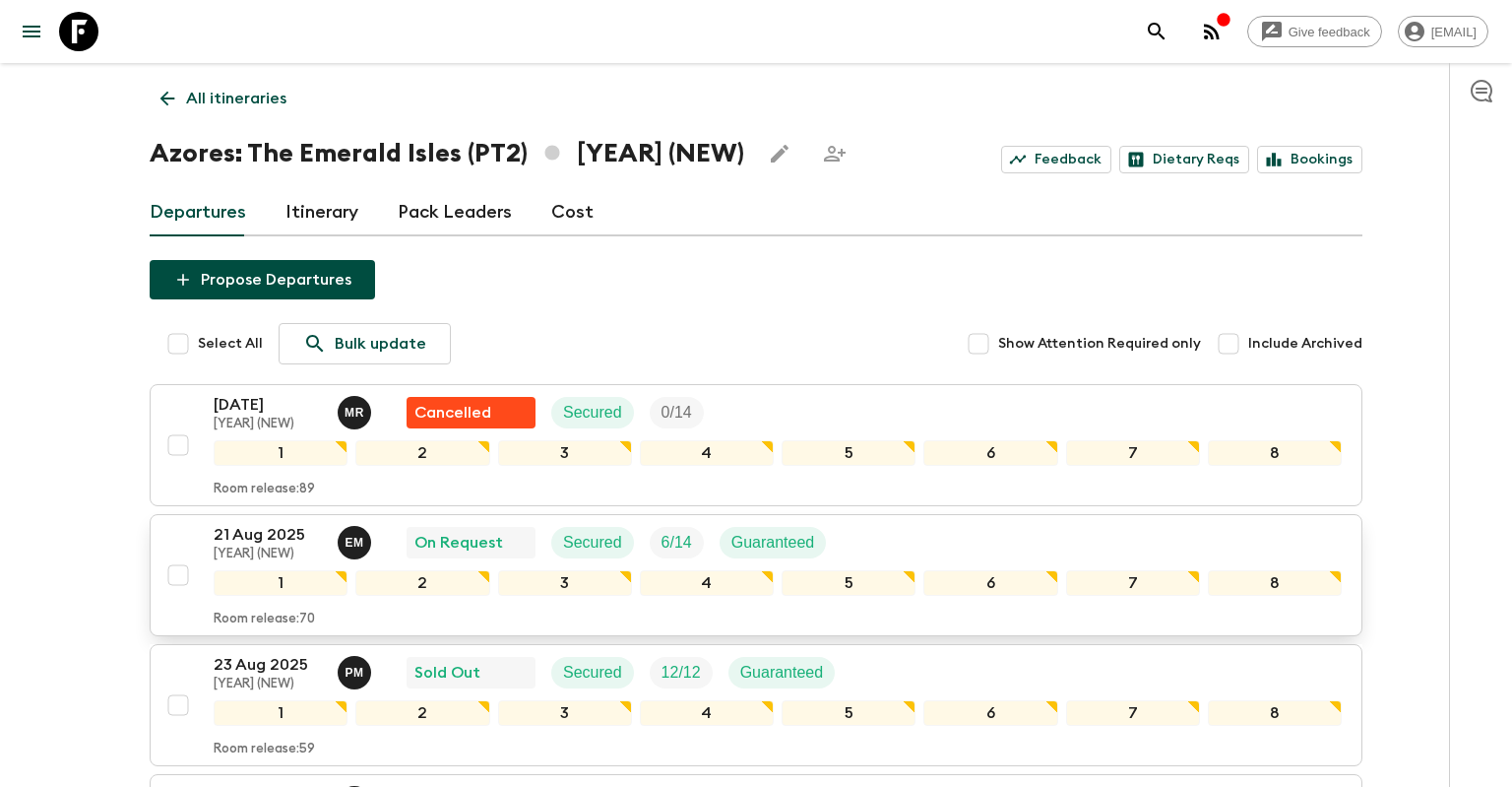 click on "[DATE] [YEAR] (NEW) E M On Request Secured [NUMBER] / [NUMBER] Guaranteed 1 2 3 4 5 6 7 8 Room release:  [NUMBER]" at bounding box center [750, 575] 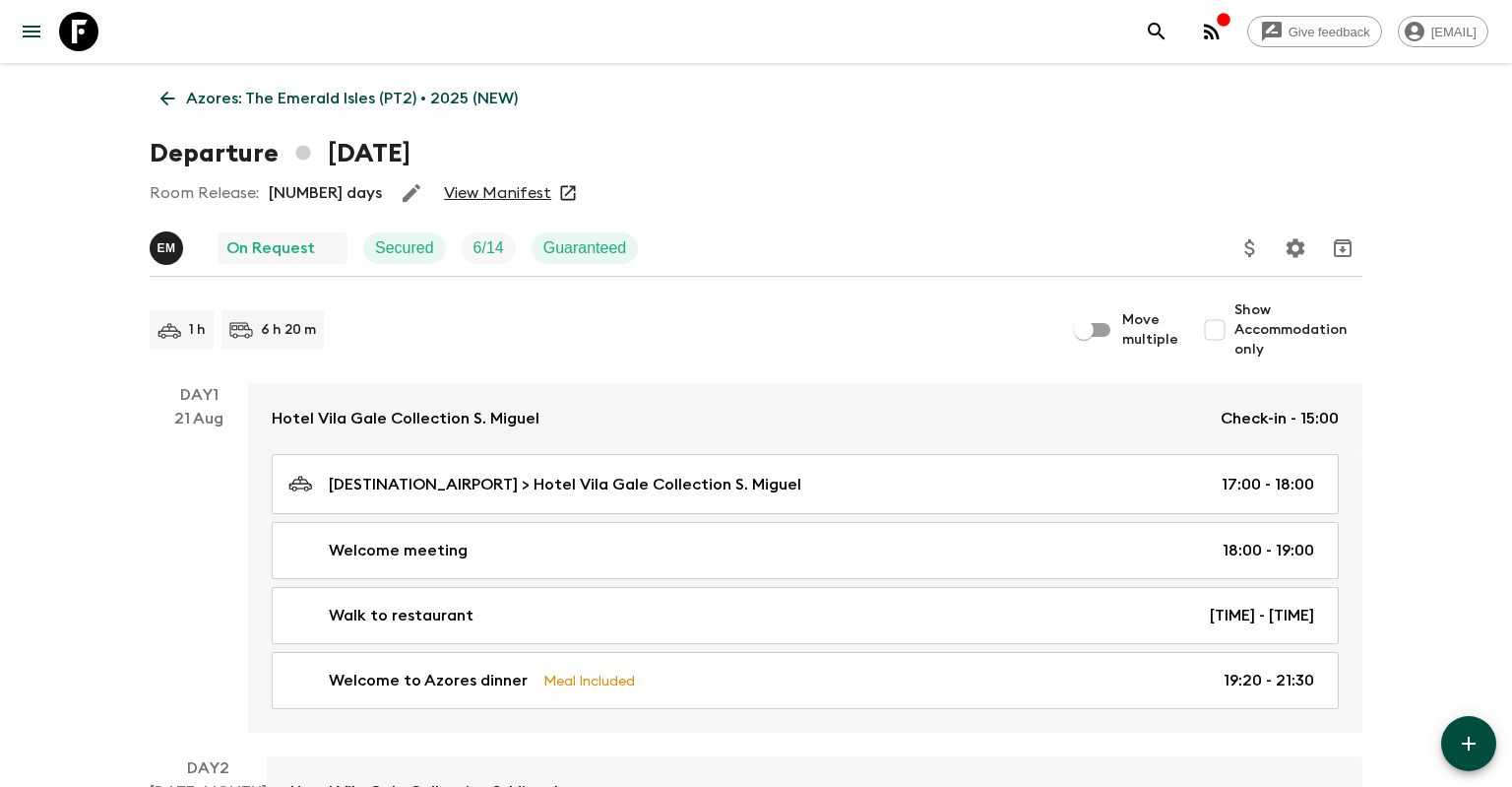 click on "View Manifest" at bounding box center [497, 193] 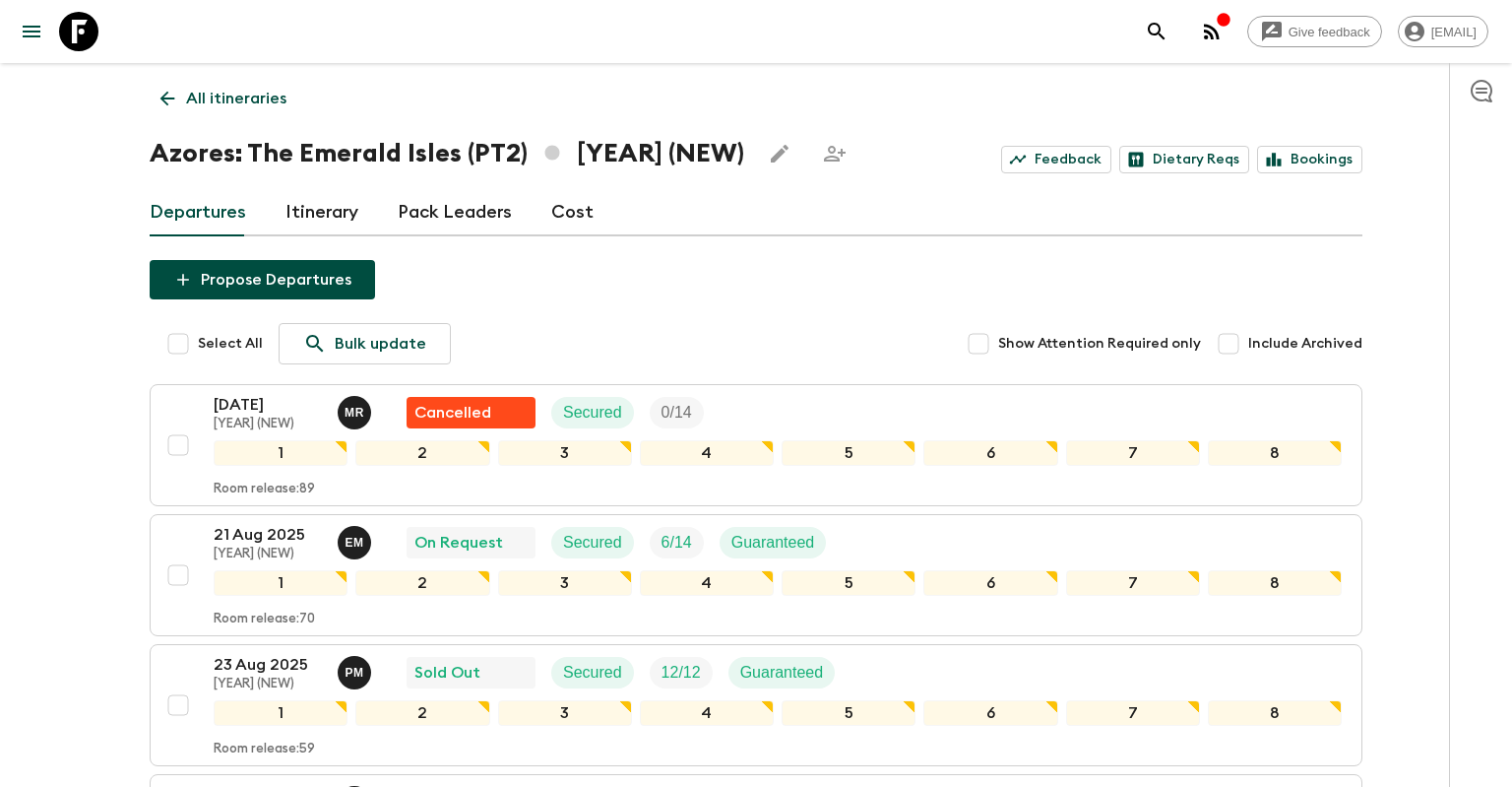 click on "Cost" at bounding box center [572, 213] 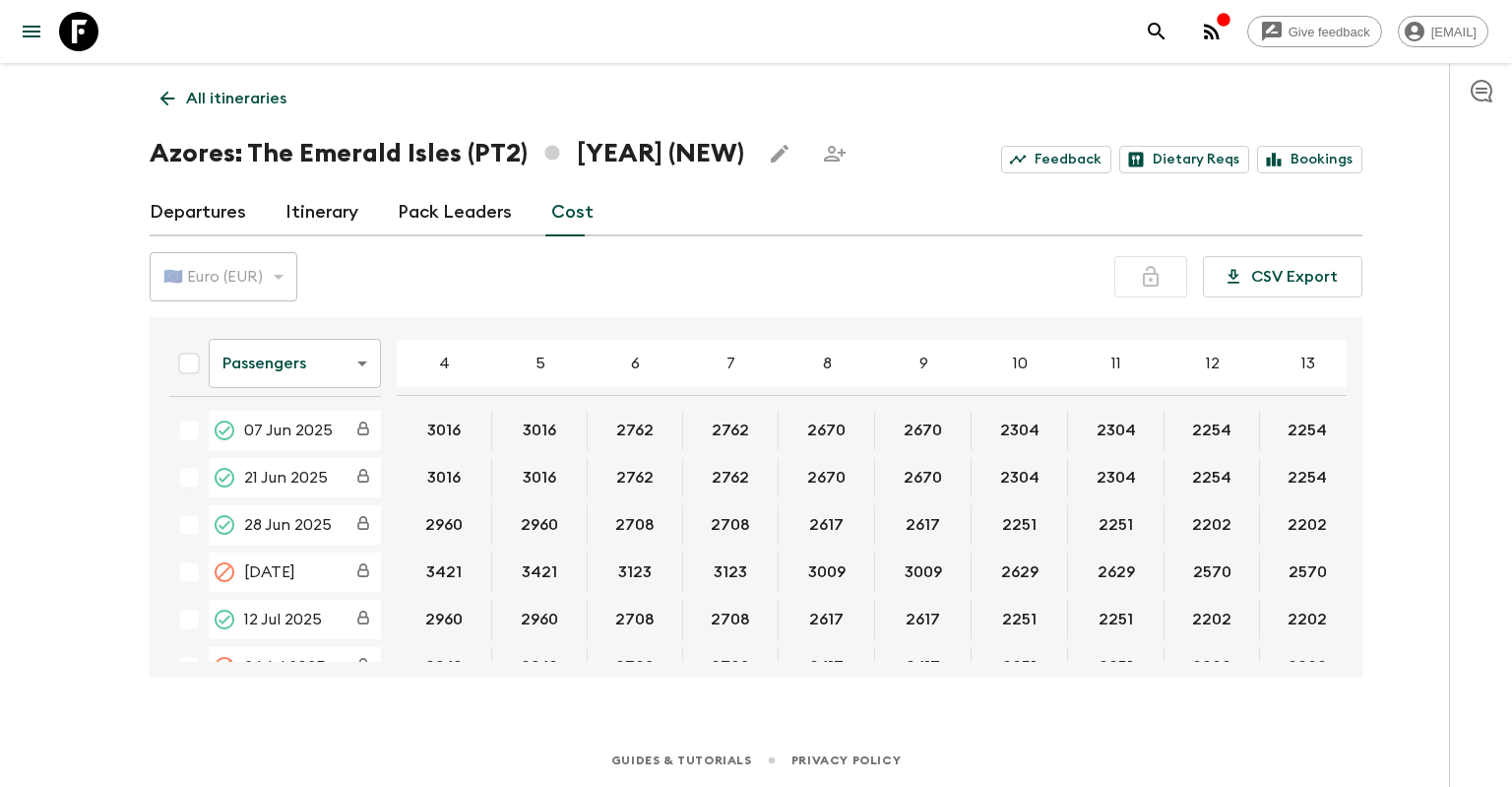 scroll, scrollTop: 284, scrollLeft: 0, axis: vertical 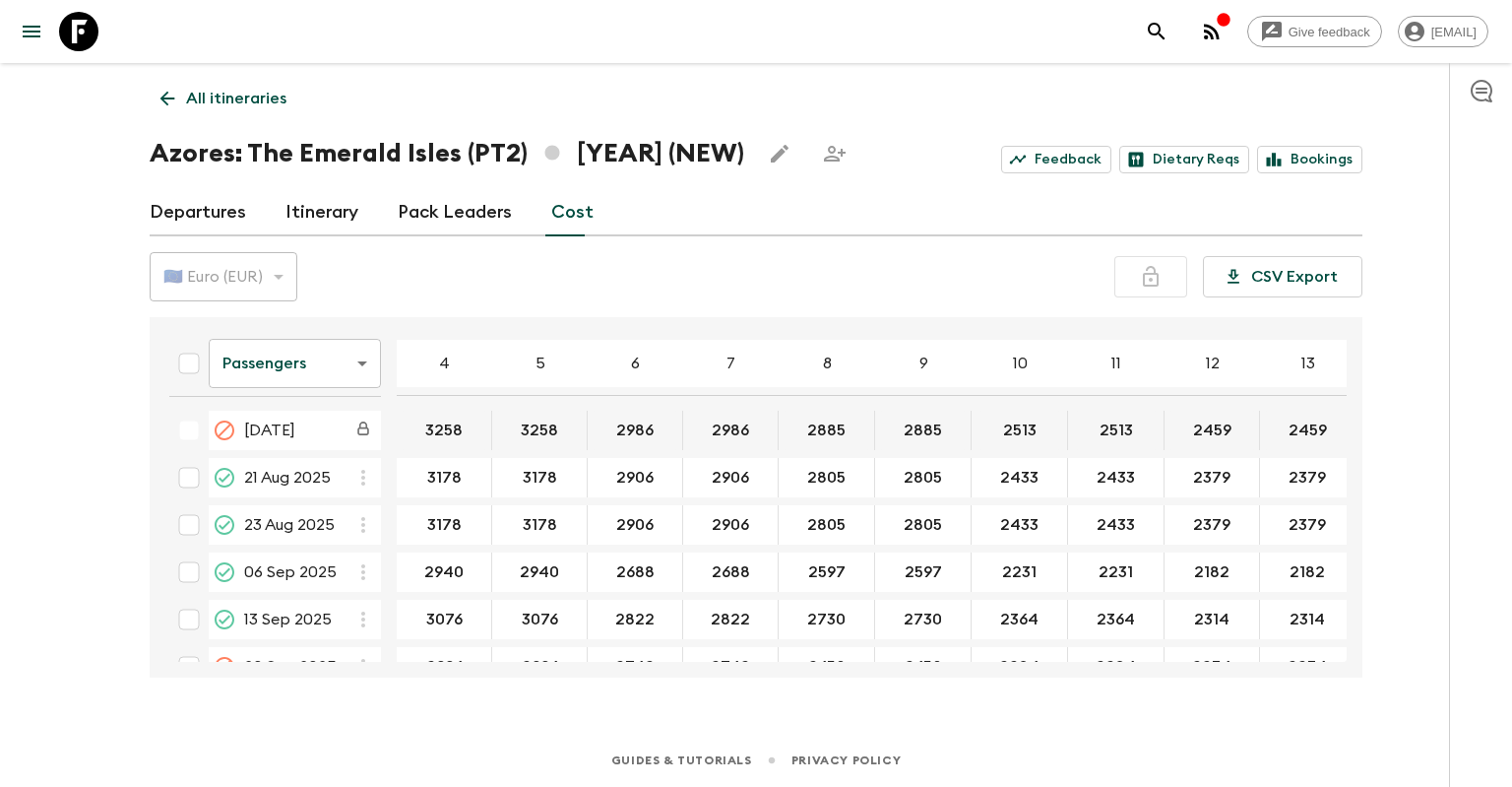 click on "Give feedback [EMAIL] All itineraries [DESTINATION]: The Emerald Isles (PT2) [YEAR] (NEW) Feedback Dietary Reqs Bookings Departures Itinerary Pack Leaders Cost 🇪🇺 Euro (EUR) EUR ​ CSV Export Passengers passengersCost ​ 4 5 6 7 8 9 10 11 12 13 14 15 16 17 18 [DATE] [PRICE] [PRICE] [PRICE] [PRICE] [PRICE] [PRICE] [PRICE] [PRICE] [PRICE] [PRICE] [PRICE] [DATE] [PRICE] [PRICE] [PRICE] [PRICE] [PRICE] [PRICE] [PRICE] [PRICE] [PRICE] [PRICE] [PRICE] [DATE] [PRICE] [PRICE] [PRICE] [PRICE] [PRICE] [PRICE] [PRICE] [PRICE] [PRICE] [PRICE] [PRICE] [DATE] [PRICE] [PRICE] [PRICE] [PRICE] [PRICE] [PRICE] [PRICE] [PRICE] [PRICE] [PRICE] [PRICE] [DATE] [PRICE] [PRICE] [PRICE] [PRICE] [PRICE] [PRICE] [PRICE] [PRICE] [PRICE] [PRICE] [PRICE] [DATE] [PRICE] [PRICE] [PRICE] [PRICE] [PRICE] [PRICE] [PRICE] [PRICE] [PRICE] [PRICE] [PRICE] [DATE] [PRICE] [PRICE] [PRICE] [PRICE] [PRICE] [PRICE] [PRICE] [PRICE] [PRICE] [PRICE] [PRICE] [DATE] [PRICE] [PRICE] [PRICE] [PRICE] [PRICE] [PRICE] [PRICE] [PRICE] [PRICE] [PRICE] [PRICE]" at bounding box center [756, 393] 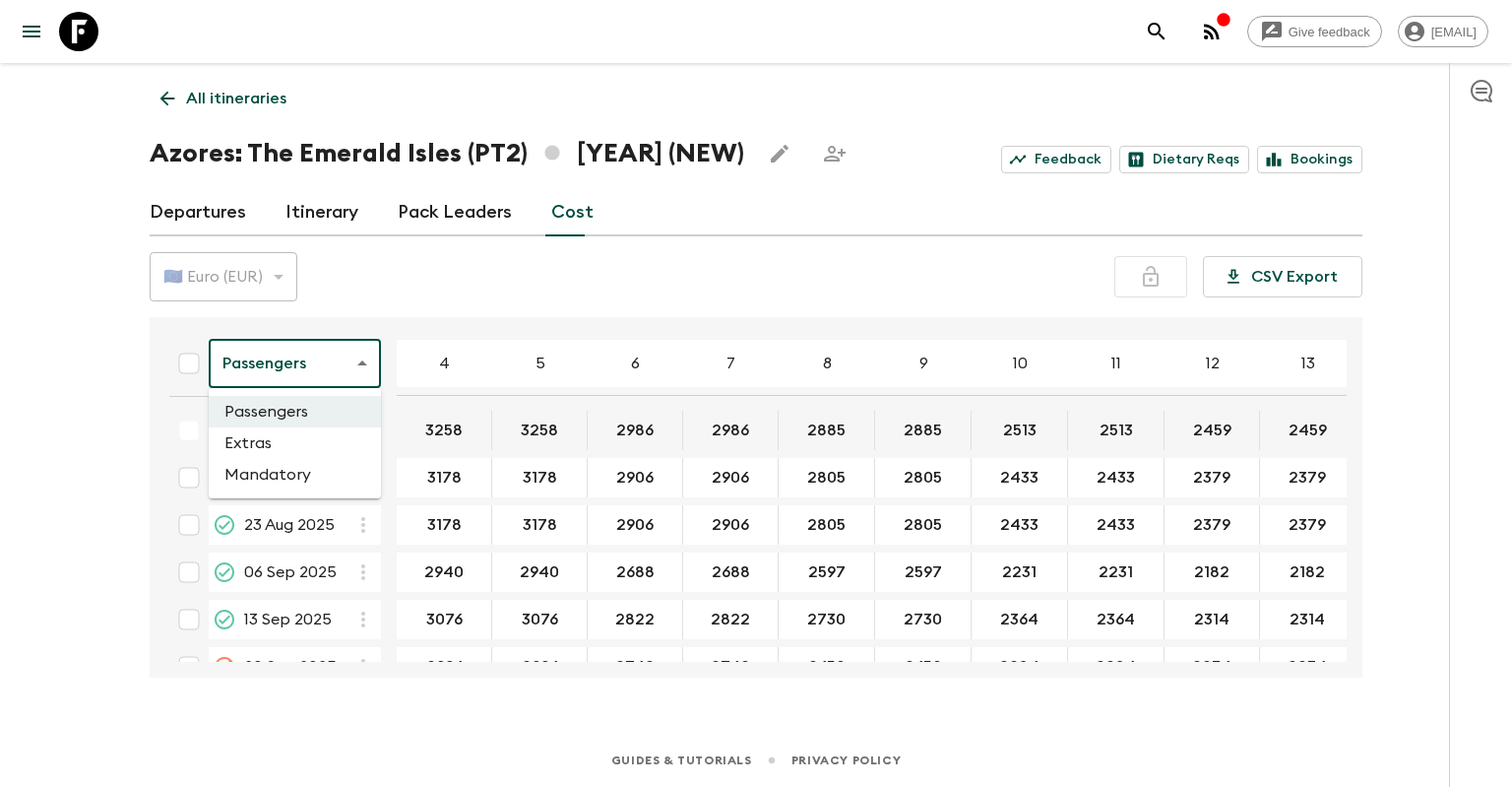 click on "Extras" at bounding box center [294, 443] 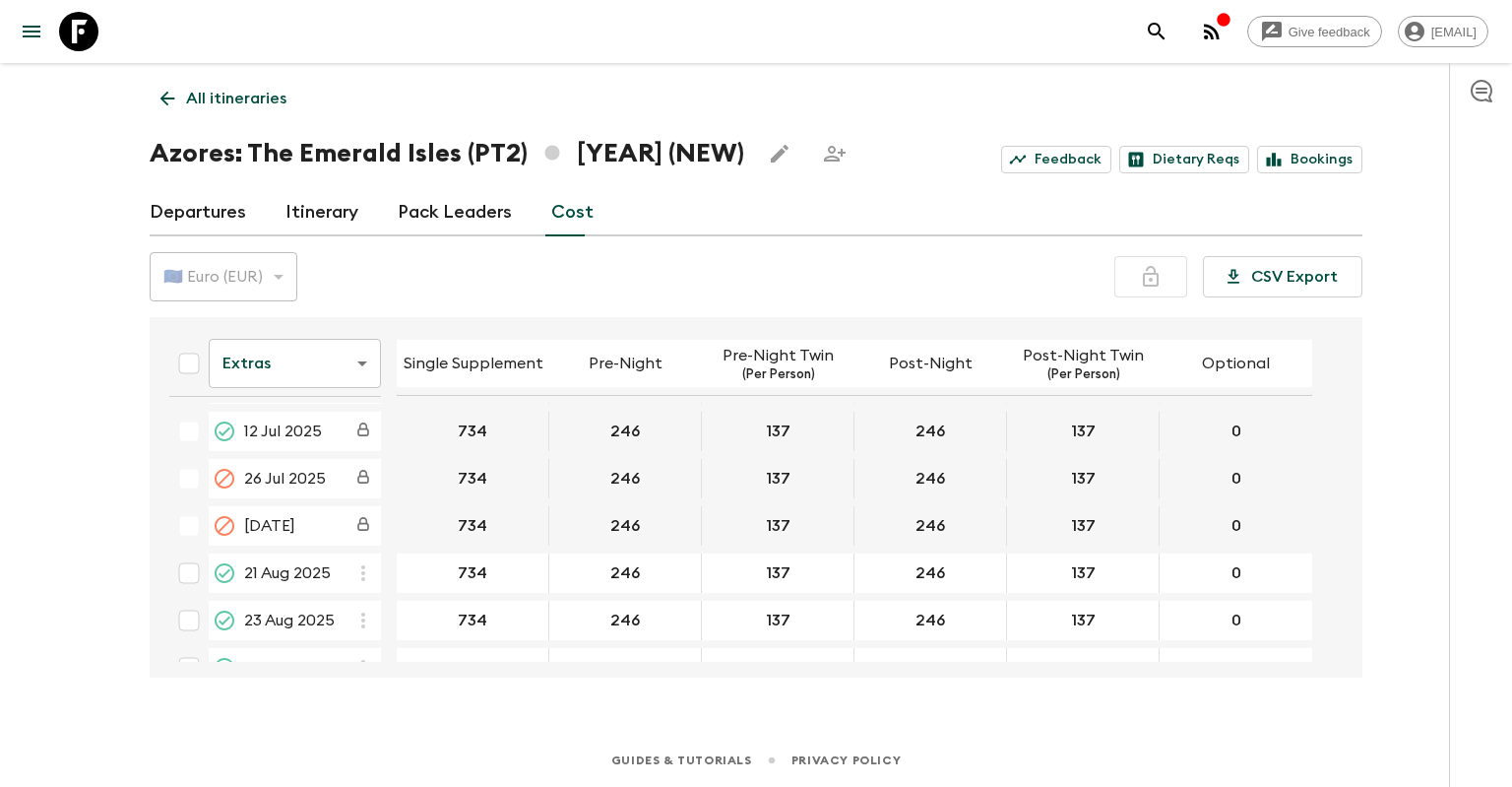 scroll, scrollTop: 378, scrollLeft: 0, axis: vertical 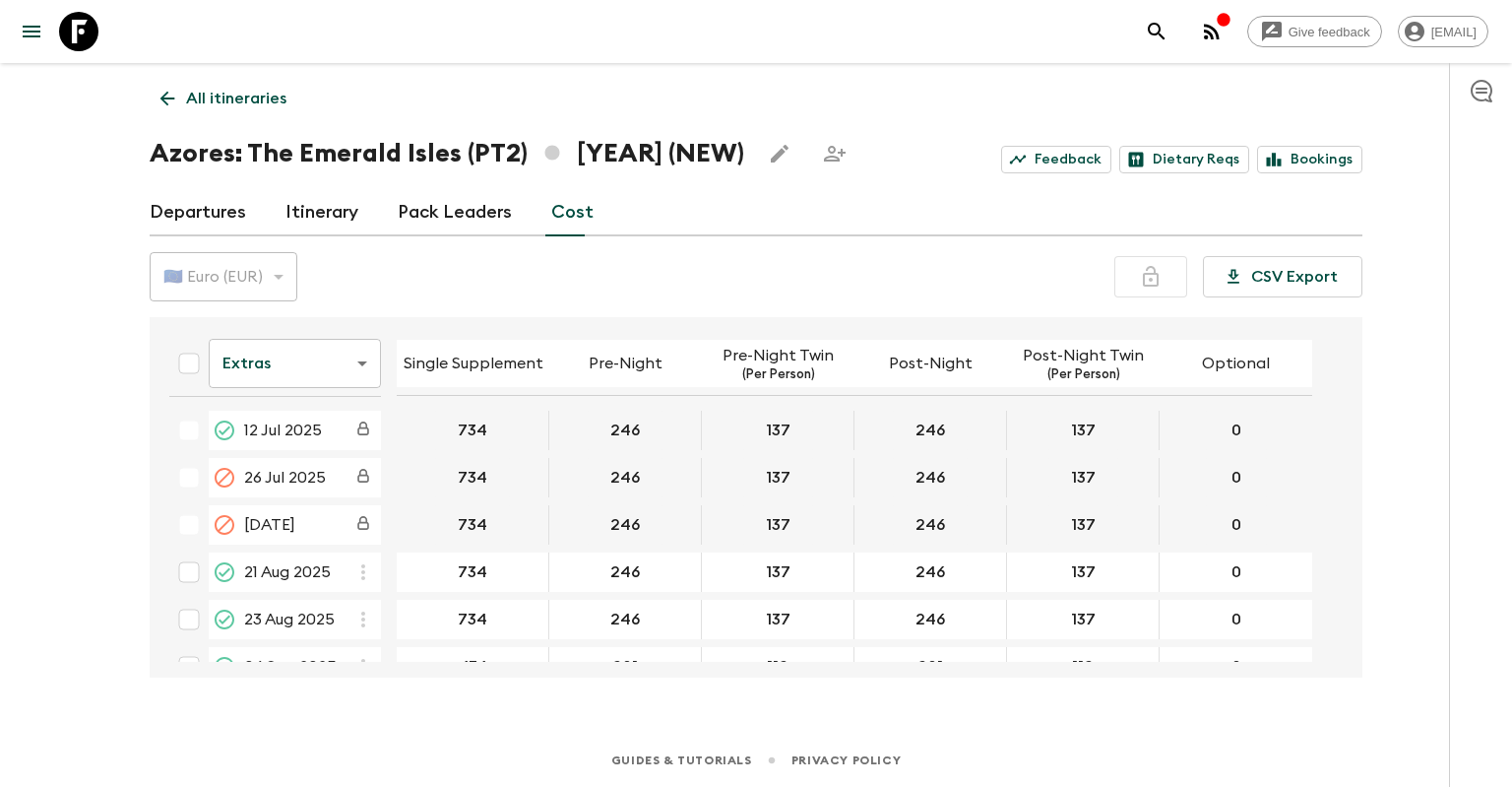 click 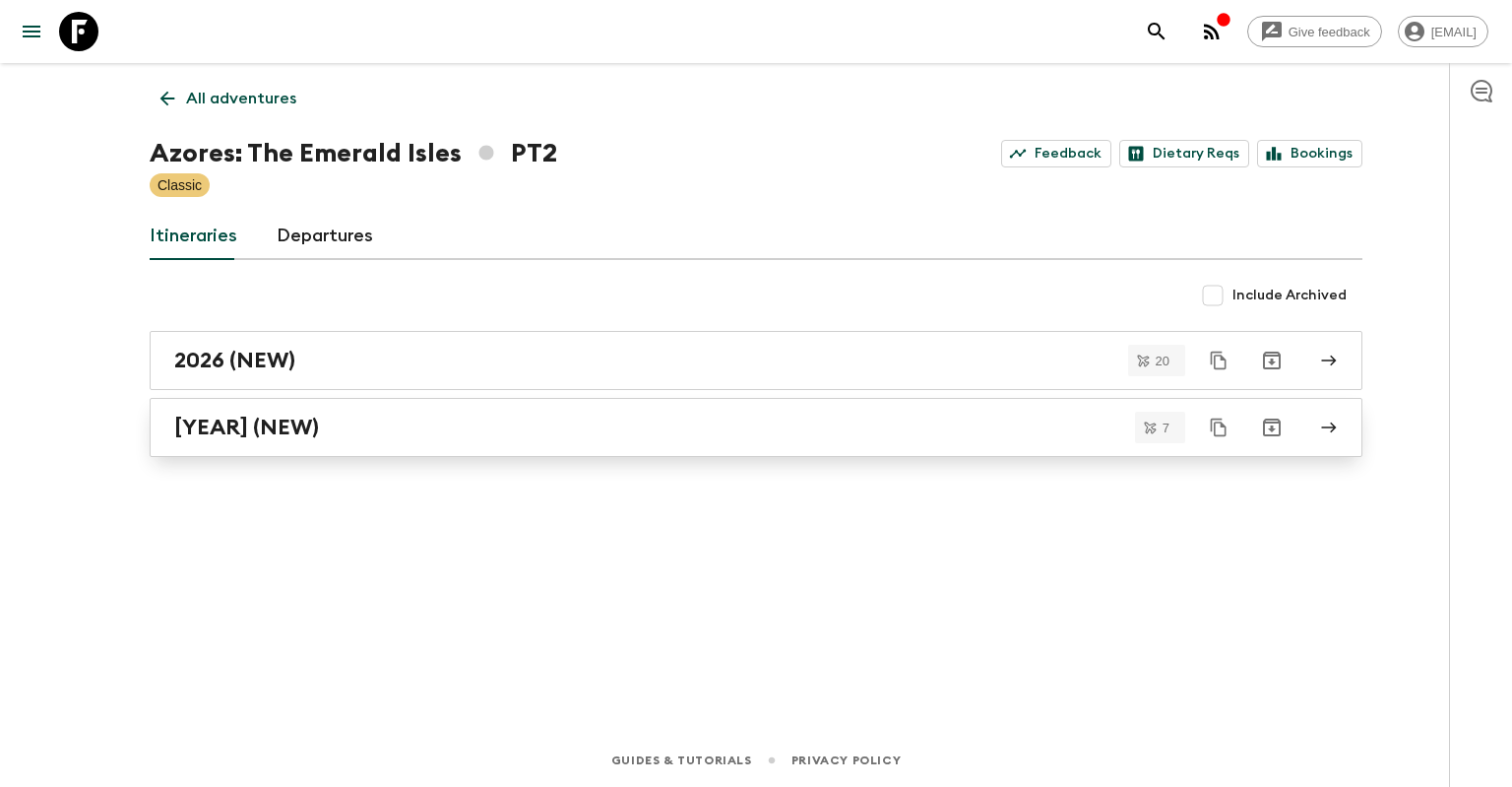 click on "[YEAR] (NEW)" at bounding box center [246, 427] 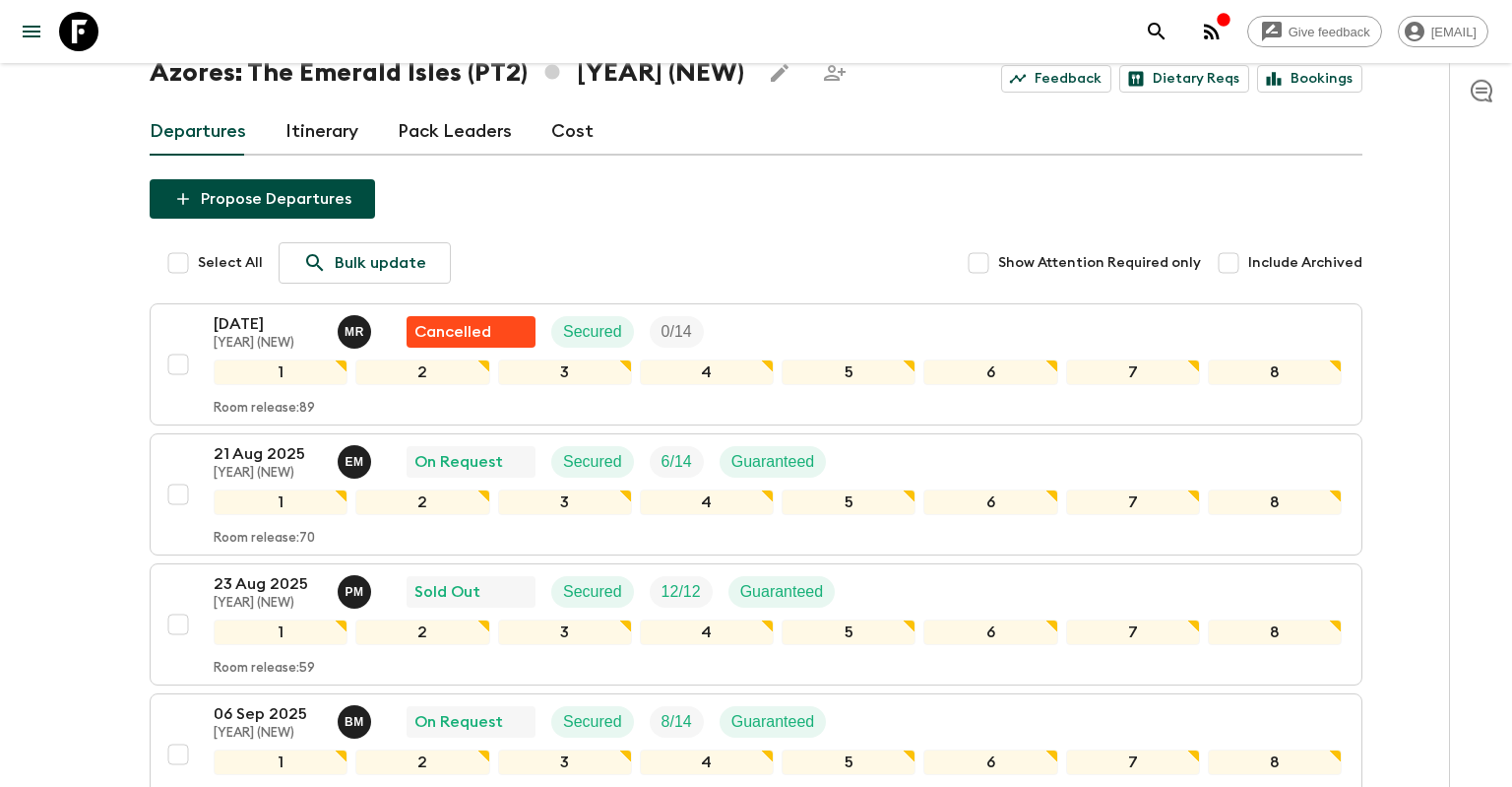 scroll, scrollTop: 217, scrollLeft: 0, axis: vertical 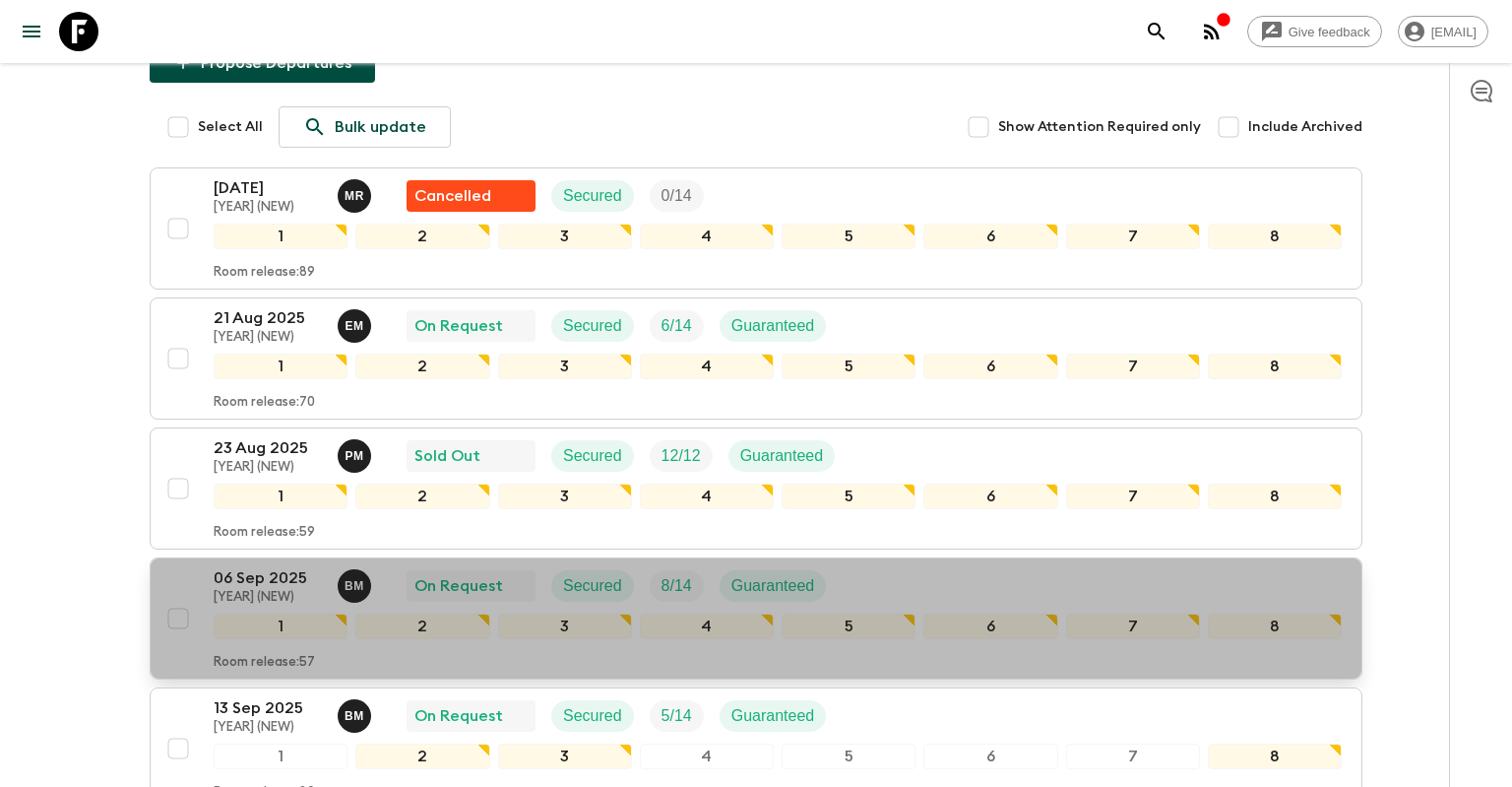 click on "[DATE] [YEAR] (NEW) B M On Request Secured [NUMBER] / [NUMBER] Guaranteed 1 2 3 4 5 6 7 8 Room release:  [NUMBER]" at bounding box center (750, 619) 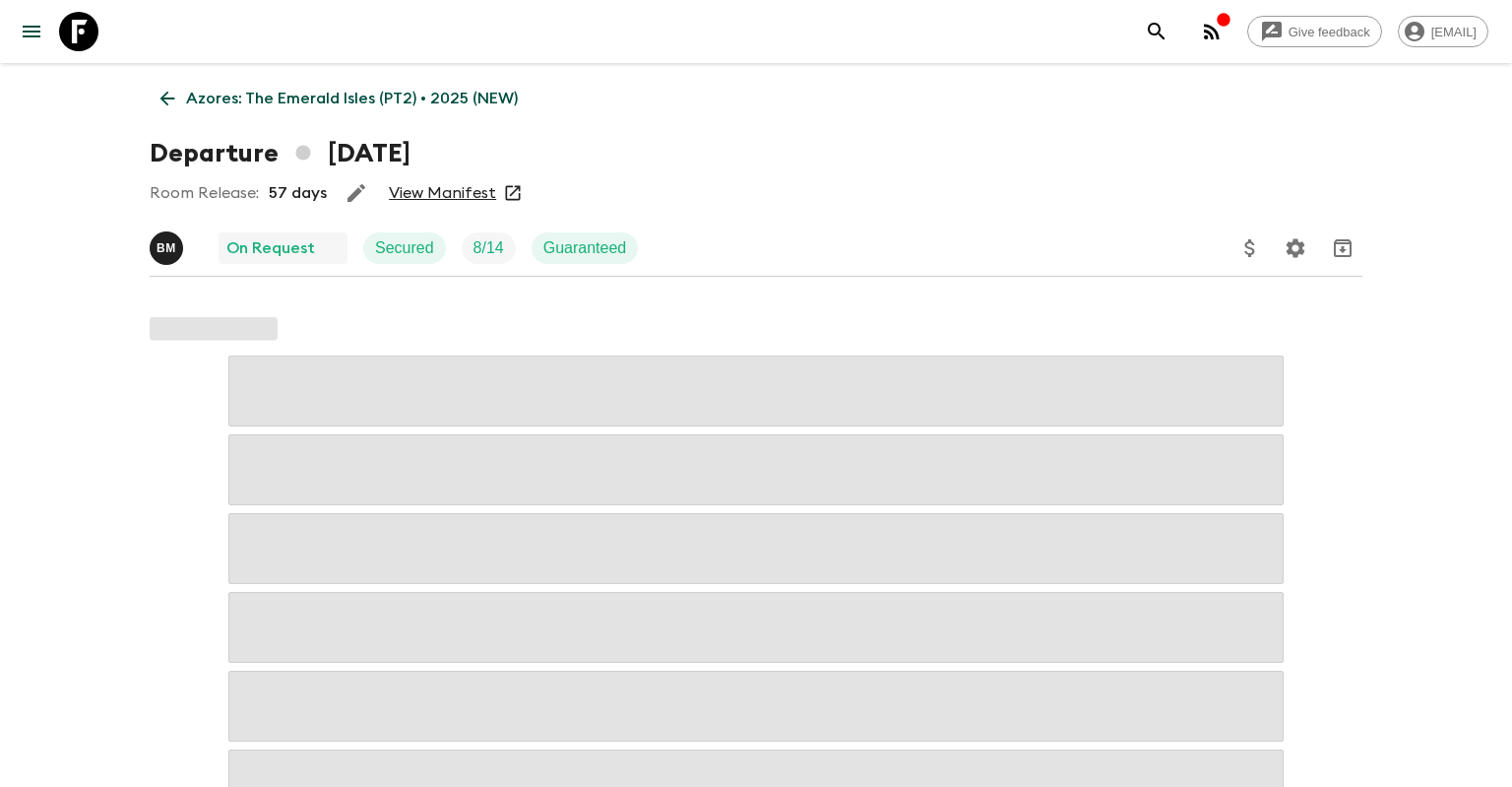 click on "View Manifest" at bounding box center [442, 193] 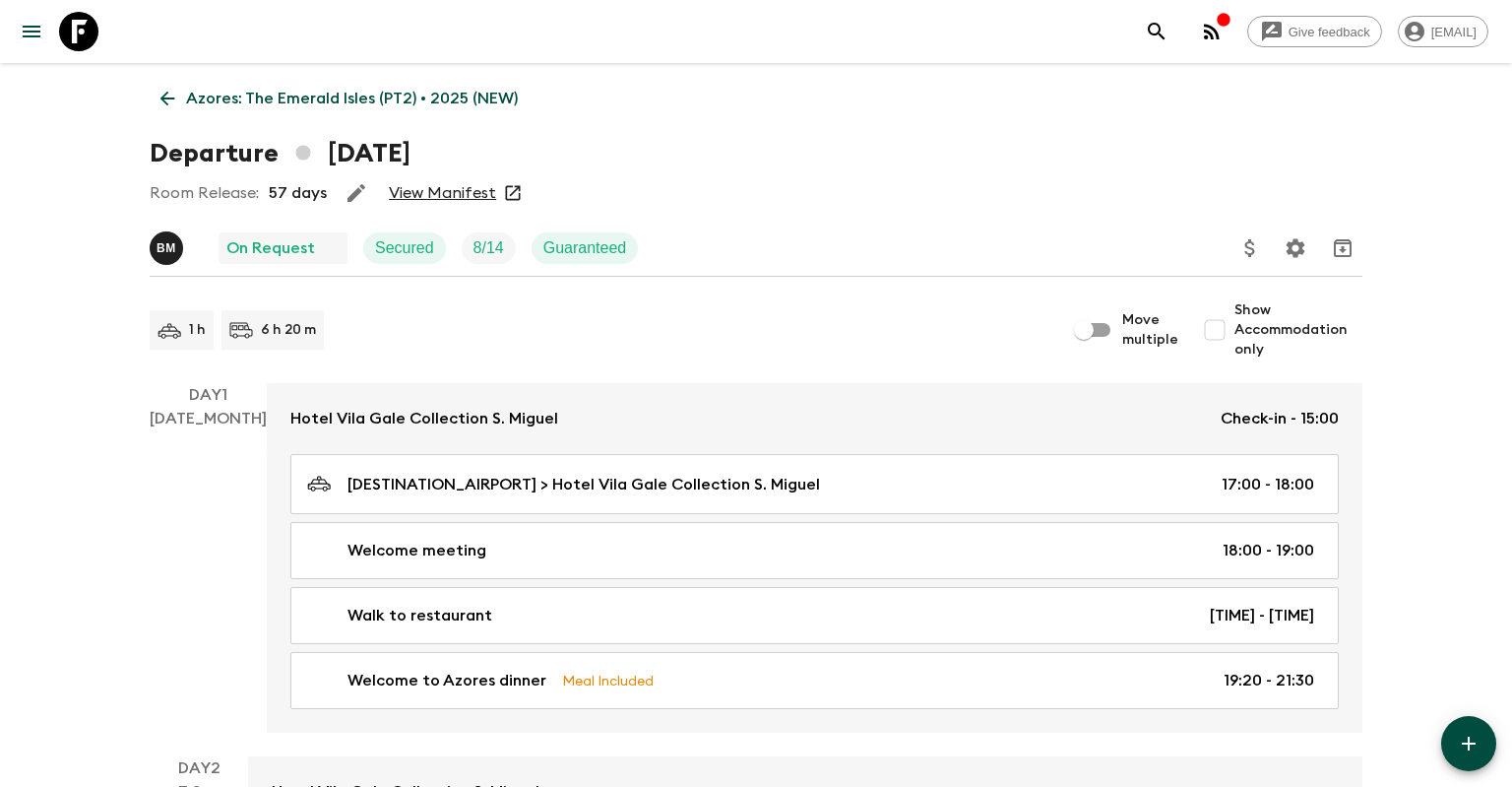 click on "Azores: The Emerald Isles (PT2) • 2025 (NEW)" at bounding box center (351, 98) 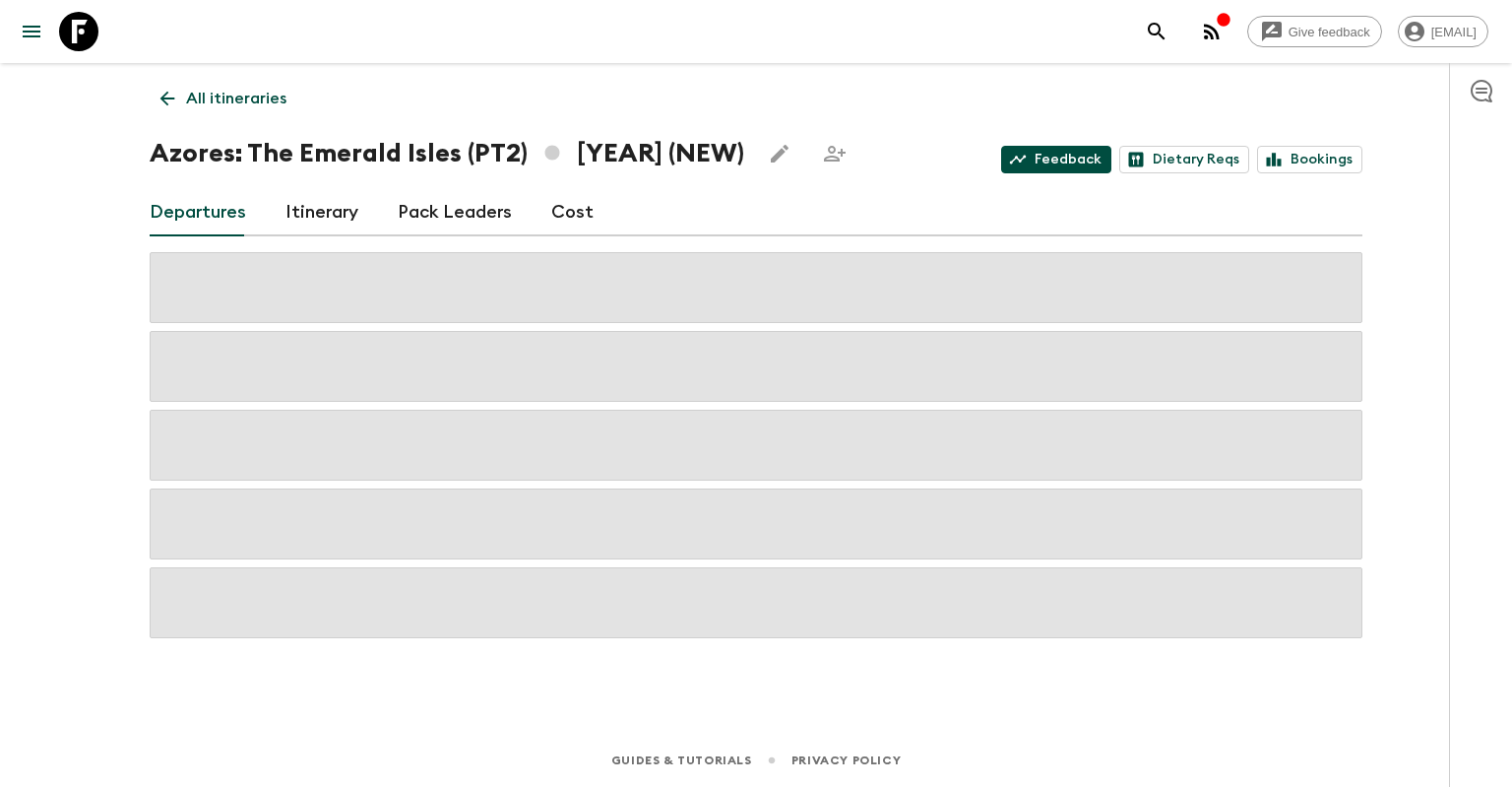 click on "Feedback" at bounding box center [1056, 160] 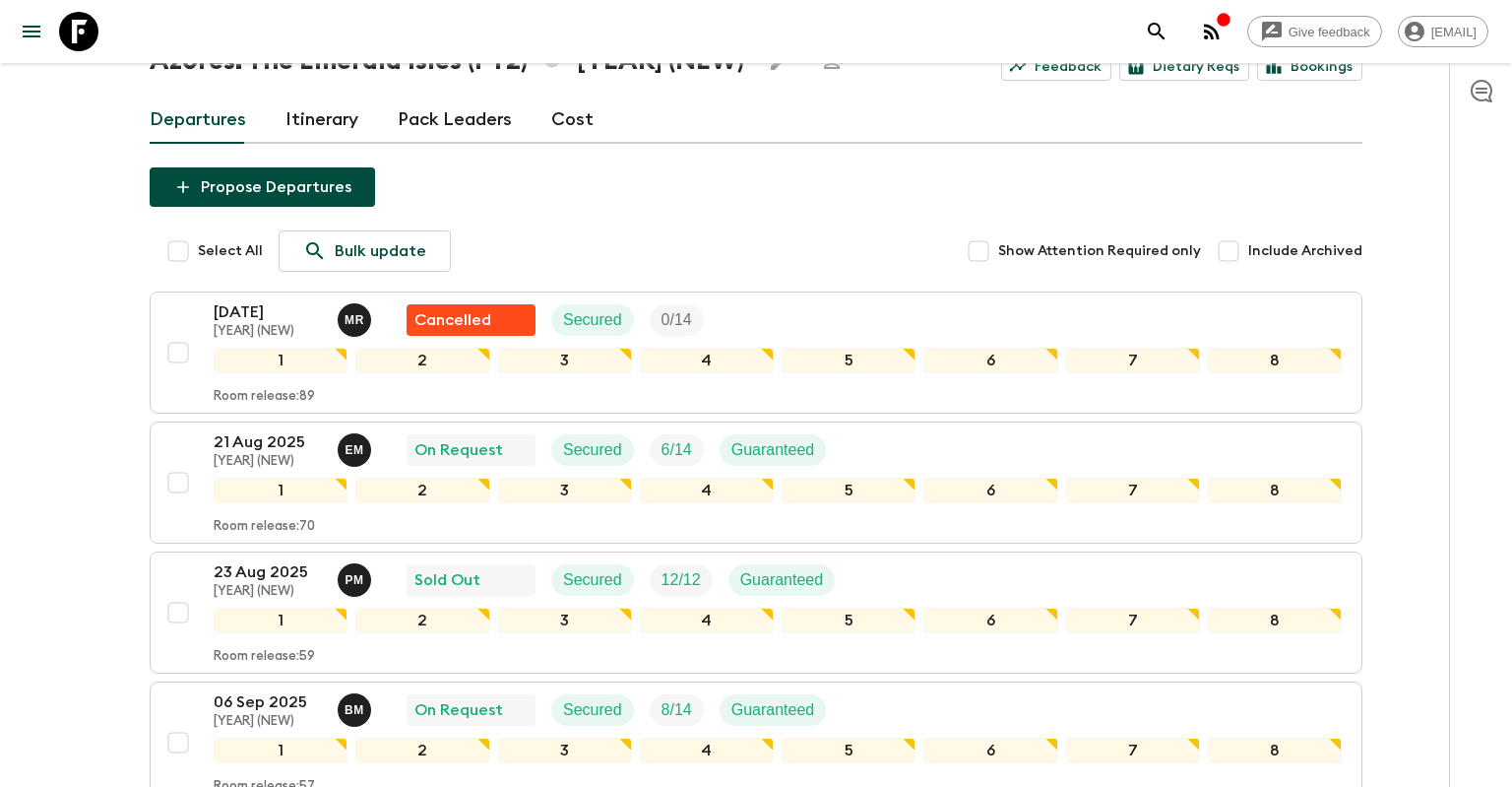 scroll, scrollTop: 142, scrollLeft: 0, axis: vertical 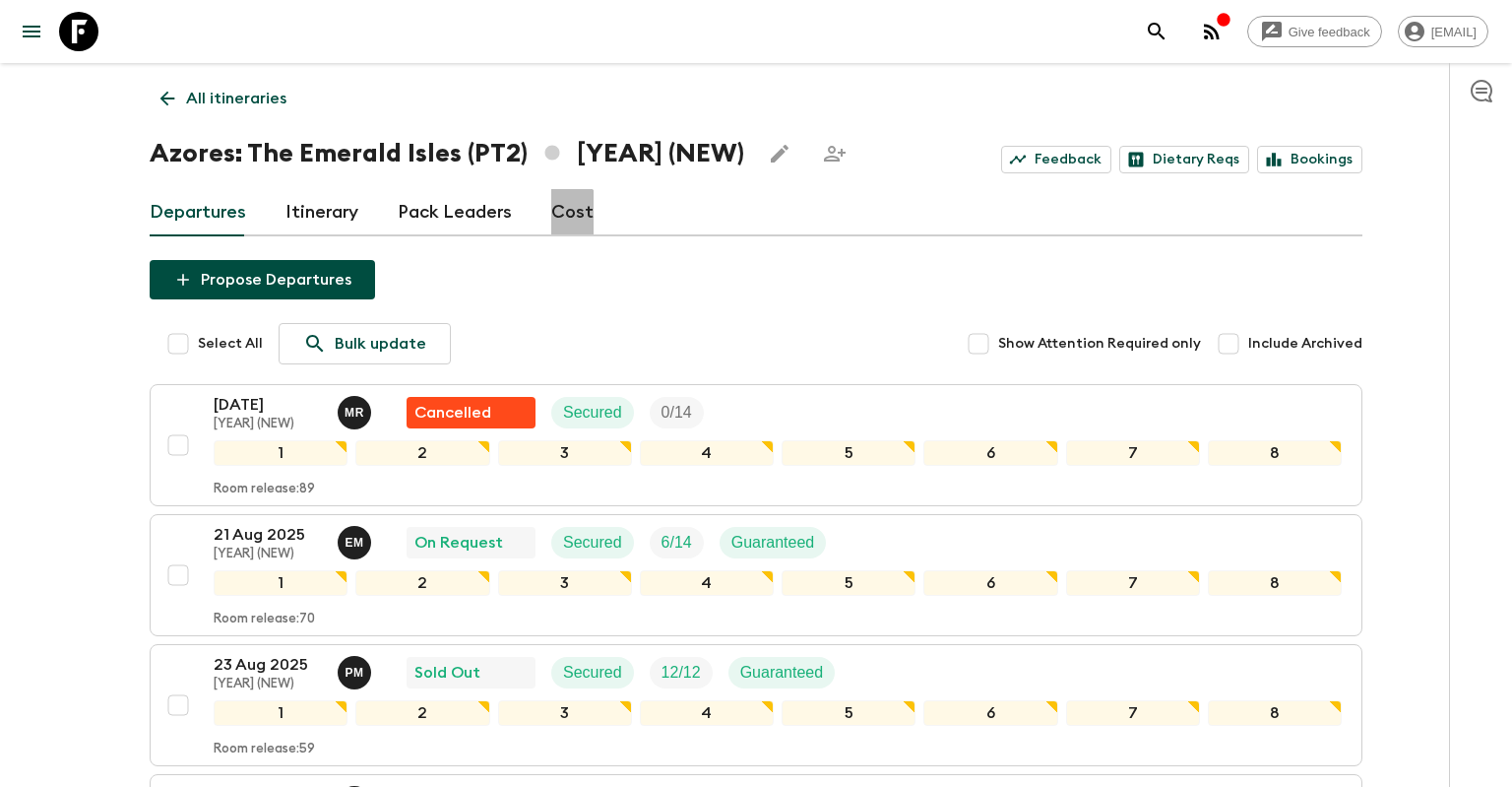 click on "Cost" at bounding box center [572, 213] 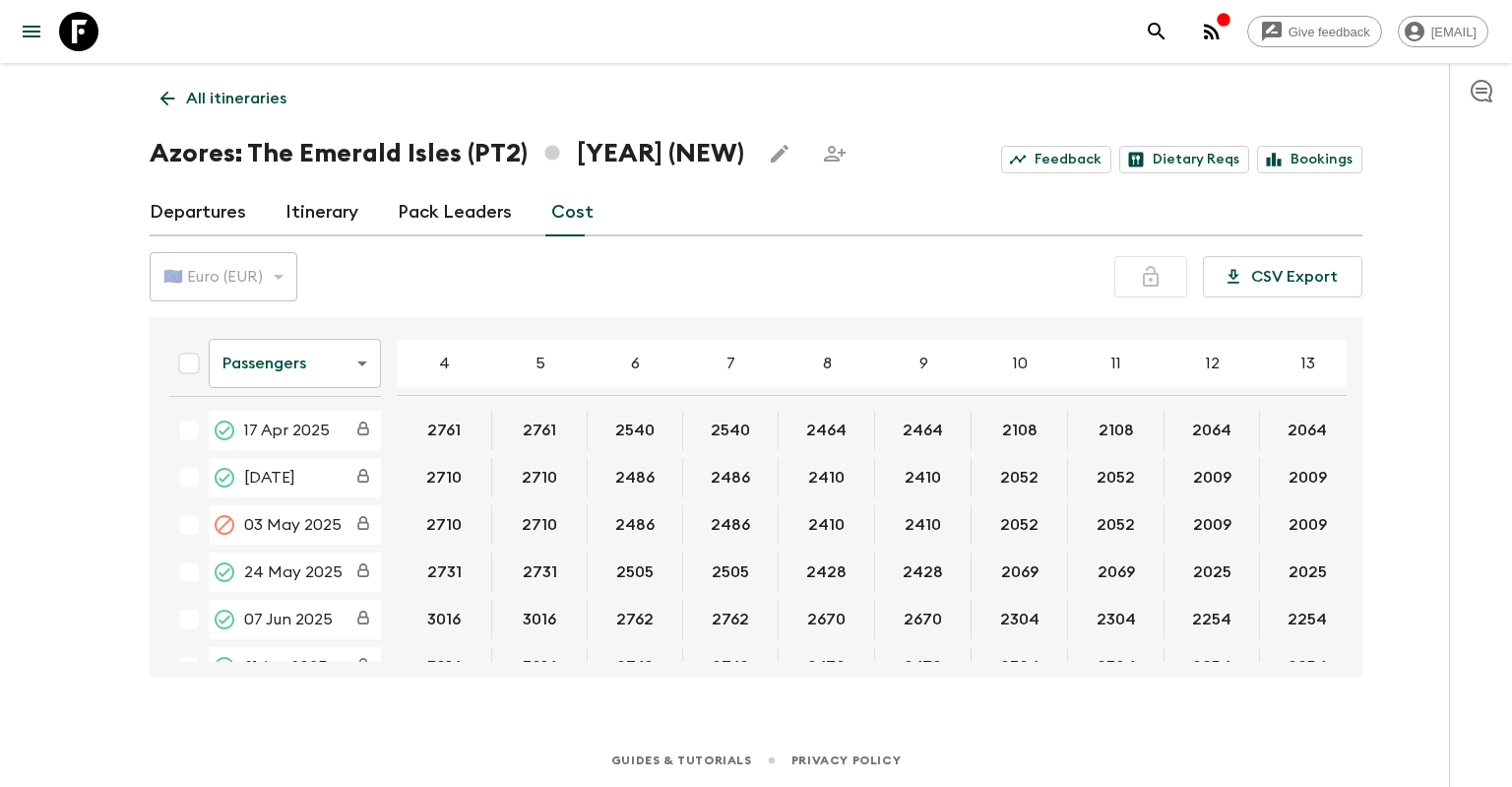 click on "Give feedback [EMAIL] All itineraries [DESTINATION]: The Emerald Isles (PT2) [YEAR] (NEW) Feedback Dietary Reqs Bookings Departures Itinerary Pack Leaders Cost 🇪🇺 Euro (EUR) EUR ​ CSV Export Passengers passengersCost ​ 4 5 6 7 8 9 10 11 12 13 14 15 16 17 18 [DATE] [PRICE] [PRICE] [PRICE] [PRICE] [PRICE] [PRICE] [PRICE] [PRICE] [PRICE] [PRICE] [PRICE] [DATE] [PRICE] [PRICE] [PRICE] [PRICE] [PRICE] [PRICE] [PRICE] [PRICE] [PRICE] [PRICE] [PRICE] [DATE] [PRICE] [PRICE] [PRICE] [PRICE] [PRICE] [PRICE] [PRICE] [PRICE] [PRICE] [PRICE] [PRICE] [DATE] [PRICE] [PRICE] [PRICE] [PRICE] [PRICE] [PRICE] [PRICE] [PRICE] [PRICE] [PRICE] [PRICE] [DATE] [PRICE] [PRICE] [PRICE] [PRICE] [PRICE] [PRICE] [PRICE] [PRICE] [PRICE] [PRICE] [PRICE] [DATE] [PRICE] [PRICE] [PRICE] [PRICE] [PRICE] [PRICE] [PRICE] [PRICE] [PRICE] [PRICE] [PRICE] [DATE] [PRICE] [PRICE] [PRICE] [PRICE] [PRICE] [PRICE] [PRICE] [PRICE] [PRICE] [PRICE] [PRICE] [DATE] [PRICE] [PRICE] [PRICE] [PRICE] [PRICE] [PRICE] [PRICE] [PRICE] [PRICE] [PRICE] [PRICE] [DATE] [PRICE] [PRICE] [PRICE] [PRICE] [PRICE] [PRICE] [PRICE] [PRICE] [PRICE] [PRICE] [PRICE]" at bounding box center [756, 393] 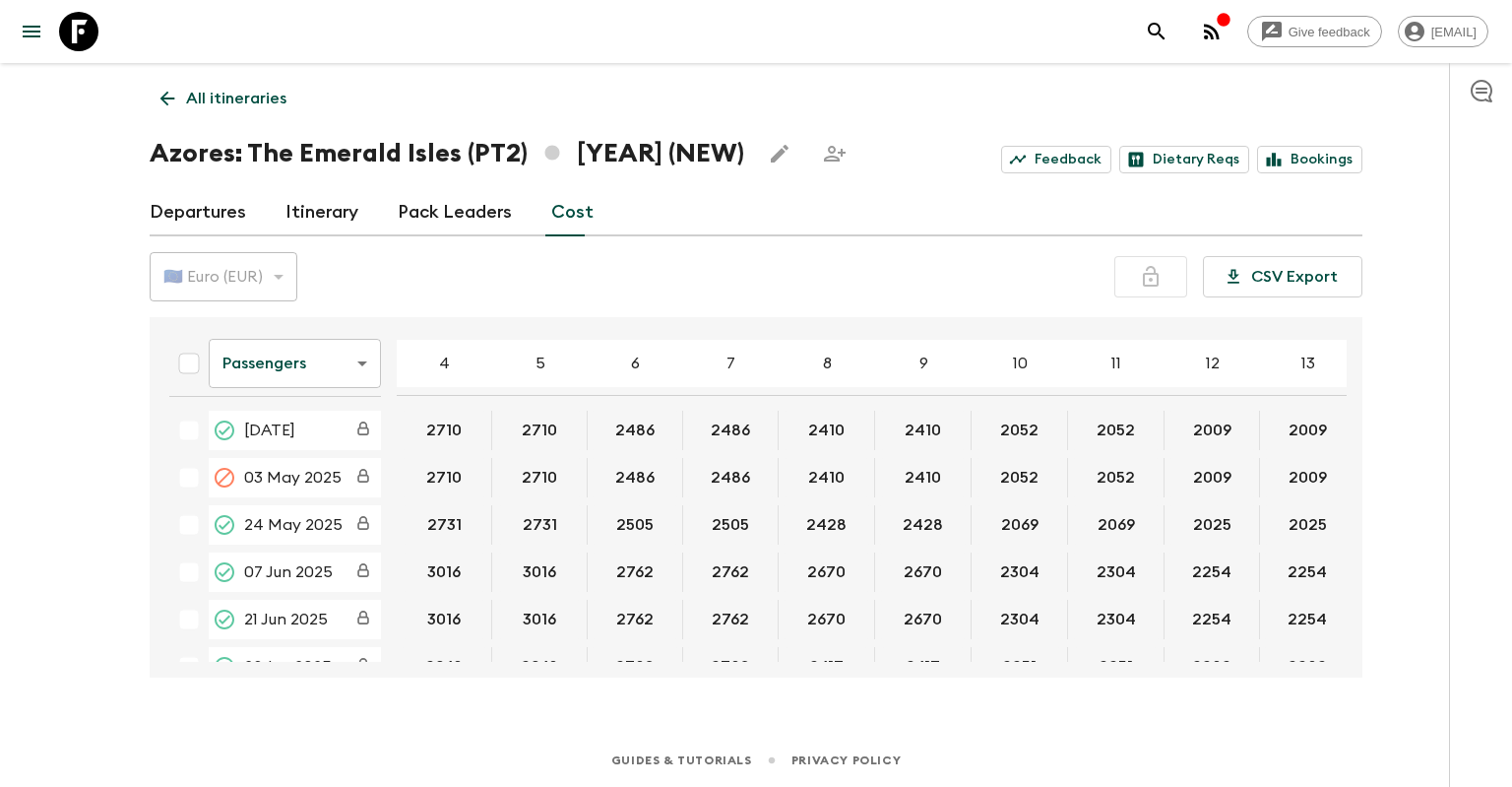 scroll, scrollTop: 16, scrollLeft: 0, axis: vertical 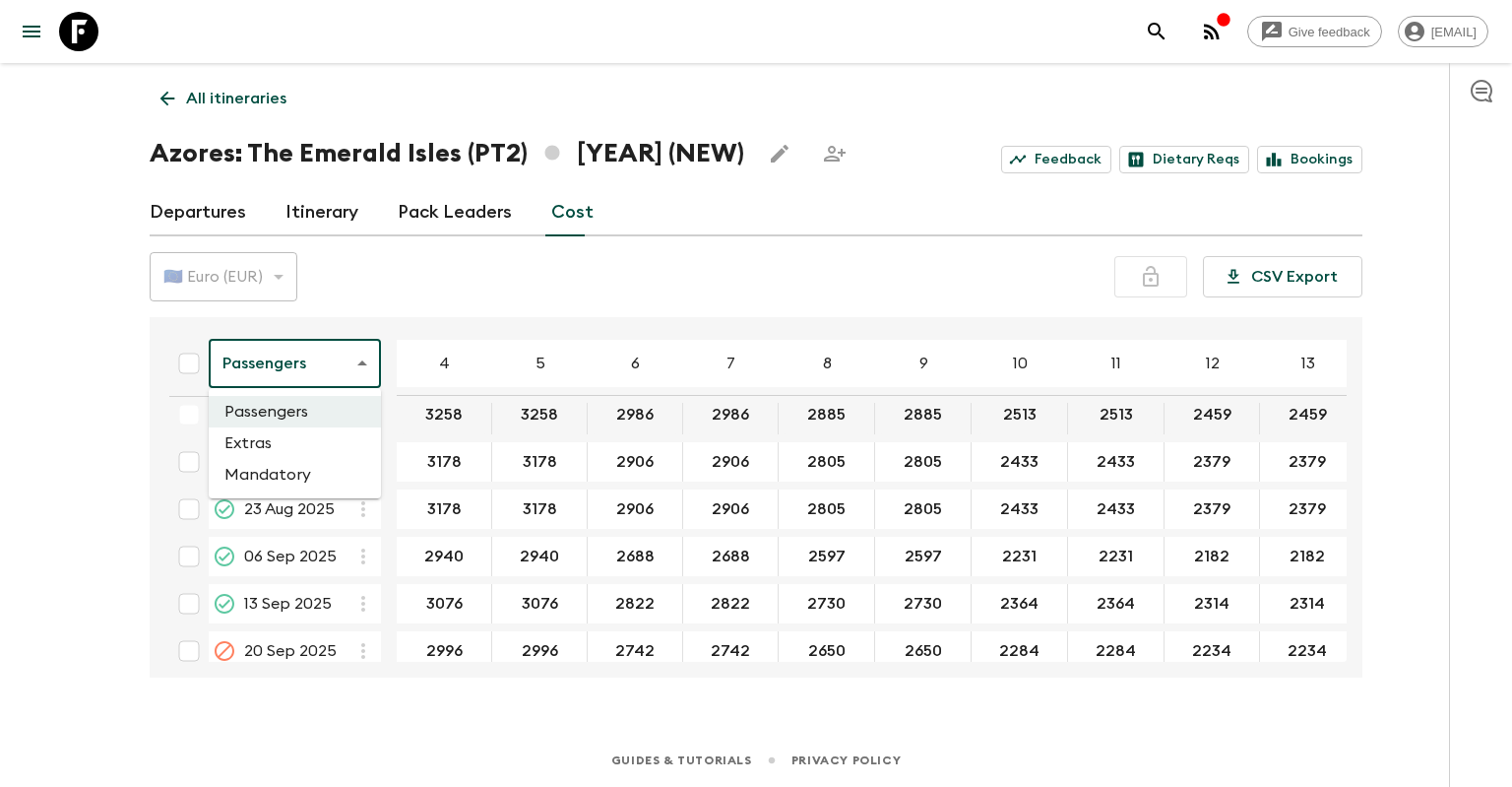 click on "Give feedback [EMAIL] All itineraries [DESTINATION]: The Emerald Isles (PT2) [YEAR] (NEW) Feedback Dietary Reqs Bookings Departures Itinerary Pack Leaders Cost 🇪🇺 Euro (EUR) EUR ​ CSV Export Passengers passengersCost ​ 4 5 6 7 8 9 10 11 12 13 14 15 16 17 18 [DATE] [PRICE] [PRICE] [PRICE] [PRICE] [PRICE] [PRICE] [PRICE] [PRICE] [PRICE] [PRICE] [PRICE] [DATE] [PRICE] [PRICE] [PRICE] [PRICE] [PRICE] [PRICE] [PRICE] [PRICE] [PRICE] [PRICE] [PRICE] [DATE] [PRICE] [PRICE] [PRICE] [PRICE] [PRICE] [PRICE] [PRICE] [PRICE] [PRICE] [PRICE] [PRICE] [DATE] [PRICE] [PRICE] [PRICE] [PRICE] [PRICE] [PRICE] [PRICE] [PRICE] [PRICE] [PRICE] [PRICE] [DATE] [PRICE] [PRICE] [PRICE] [PRICE] [PRICE] [PRICE] [PRICE] [PRICE] [PRICE] [PRICE] [PRICE] [DATE] [PRICE] [PRICE] [PRICE] [PRICE] [PRICE] [PRICE] [PRICE] [PRICE] [PRICE] [PRICE] [PRICE] [DATE] [PRICE] [PRICE] [PRICE] [PRICE] [PRICE] [PRICE] [PRICE] [PRICE] [PRICE] [PRICE] [PRICE] [DATE] [PRICE] [PRICE] [PRICE] [PRICE] [PRICE] [PRICE] [PRICE] [PRICE] [PRICE] [PRICE] [PRICE]" at bounding box center [756, 393] 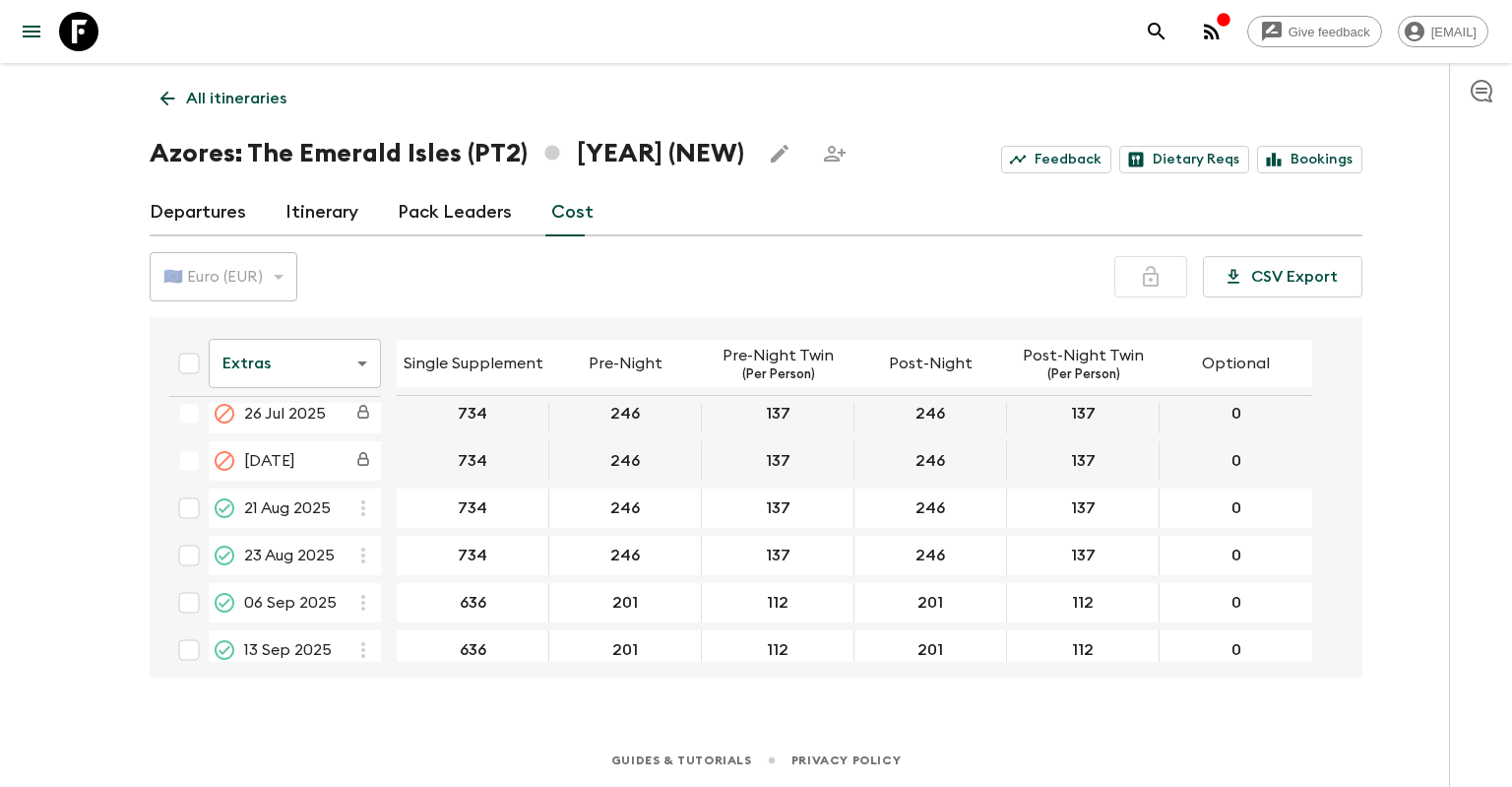 scroll, scrollTop: 473, scrollLeft: 0, axis: vertical 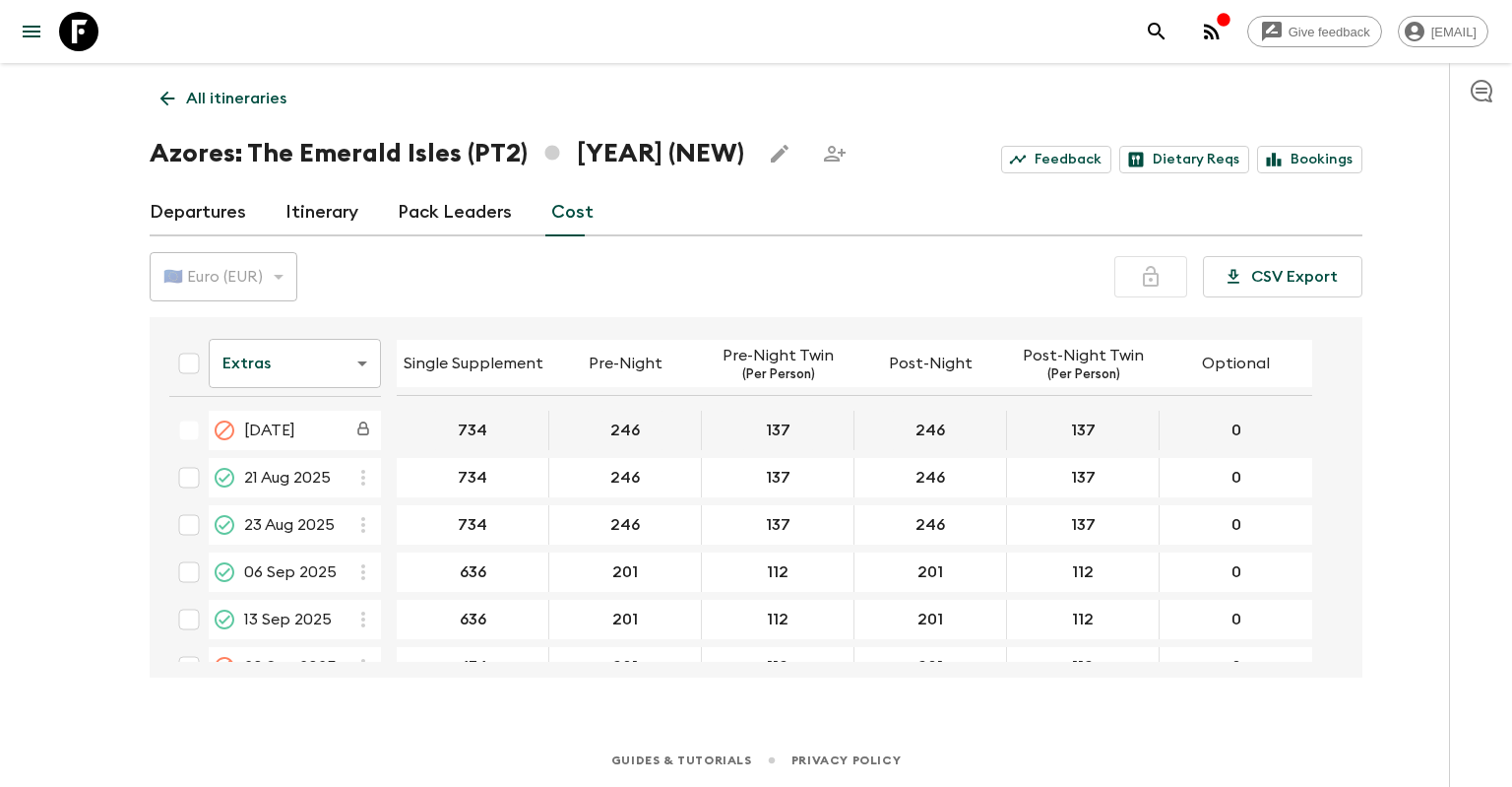click on "Give feedback [EMAIL] All itineraries [DESTINATION]: The Emerald Isles (PT2) [YEAR] (NEW) Feedback Dietary Reqs Bookings Departures Itinerary Pack Leaders Cost 🇪🇺 Euro (EUR) EUR ​ CSV Export Extras extrasCost ​ Single Supplement Pre-Night Pre-Night Twin (Per Person) Post-Night Post-Night Twin (Per Person) Optional [DATE] [PRICE] [PRICE] [PRICE] [PRICE] [PRICE] [PRICE] [DATE] [PRICE] [PRICE] [PRICE] [PRICE] [PRICE] [PRICE] [DATE] [PRICE] [PRICE] [PRICE] [PRICE] [PRICE] [PRICE] [DATE] [PRICE] [PRICE] [PRICE] [PRICE] [PRICE] [PRICE] [DATE] [PRICE] [PRICE] [PRICE] [PRICE] [PRICE] [PRICE] [DATE] [PRICE] [PRICE] [PRICE] [PRICE] [PRICE] [PRICE] [DATE] [PRICE] [PRICE] [PRICE] [PRICE] [PRICE] [PRICE] [DATE] [PRICE] [PRICE] [PRICE] [PRICE] [PRICE] [PRICE] [DATE] [PRICE] [PRICE] [PRICE] [PRICE] [PRICE] [PRICE] [DATE] [PRICE] [PRICE] [PRICE] [PRICE] [PRICE] [PRICE] [DATE] [PRICE] [PRICE] [PRICE] [PRICE] [PRICE] [PRICE] [DATE] [PRICE] [PRICE] [PRICE] [PRICE] [PRICE] [PRICE] [DATE] [PRICE] [PRICE] [PRICE] [PRICE] [PRICE] [PRICE] [DATE] [PRICE] [PRICE] [PRICE] [PRICE] [PRICE] [PRICE]" at bounding box center (756, 393) 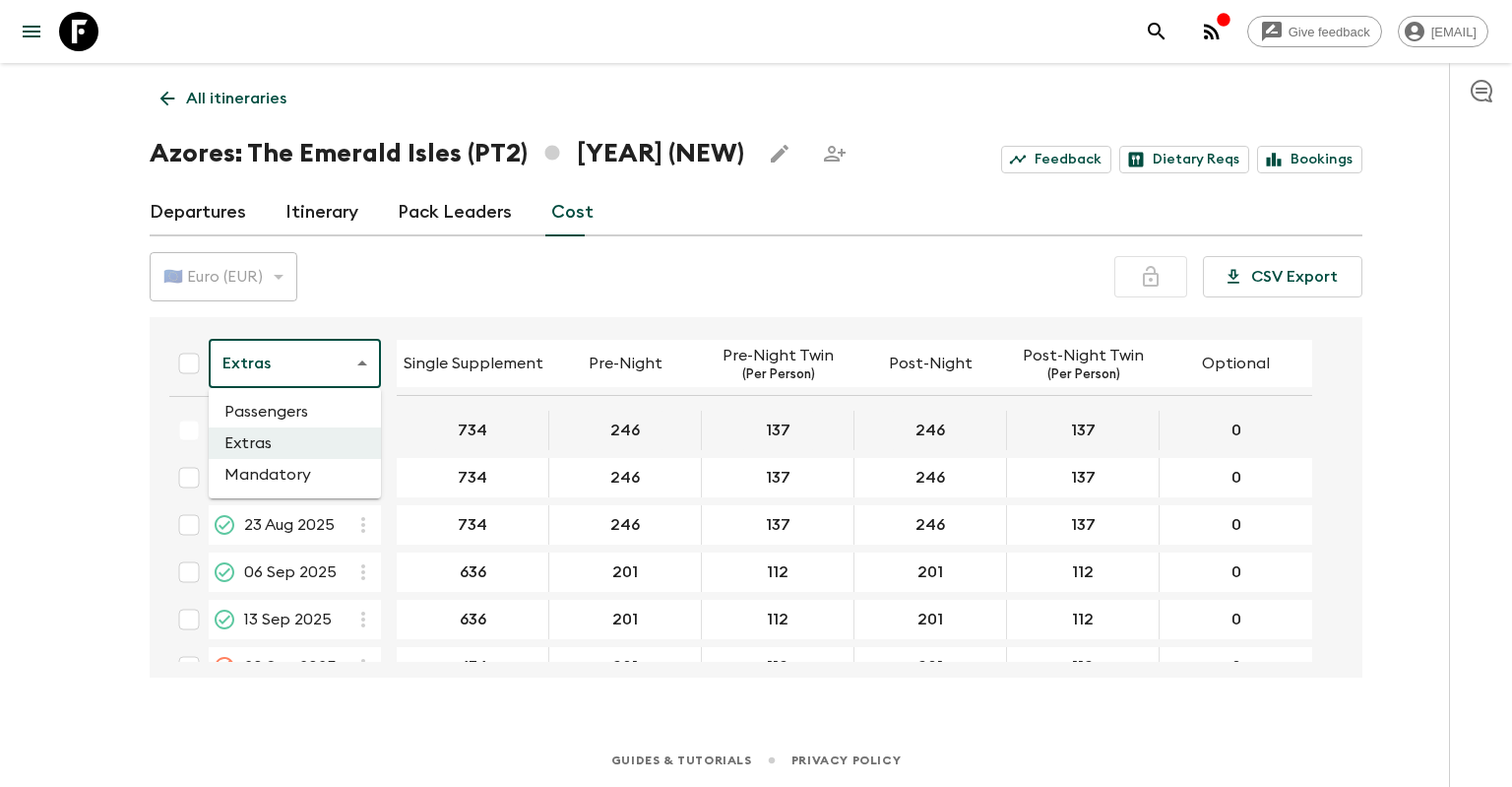 click on "Mandatory" at bounding box center (294, 475) 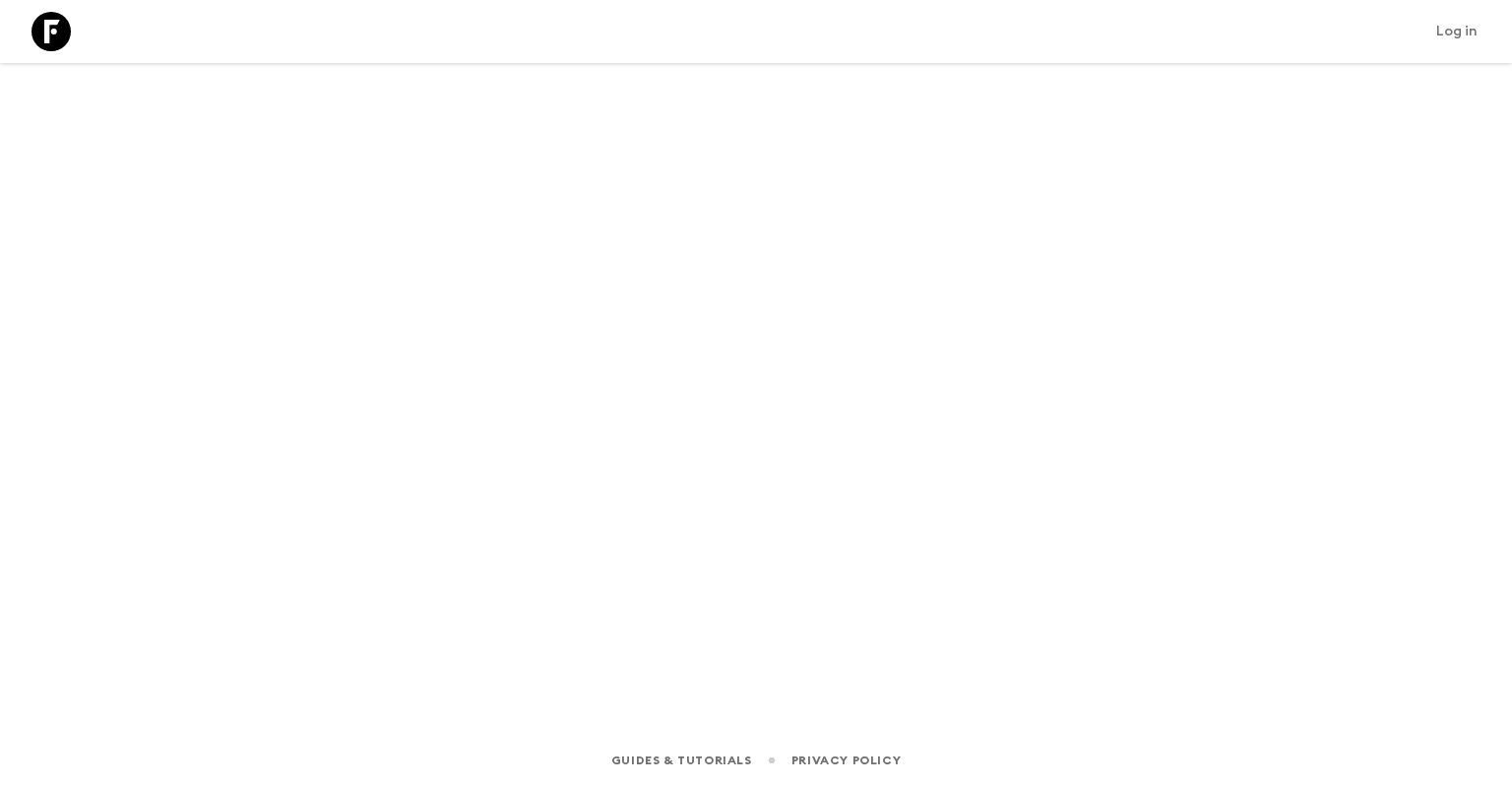 scroll, scrollTop: 0, scrollLeft: 0, axis: both 